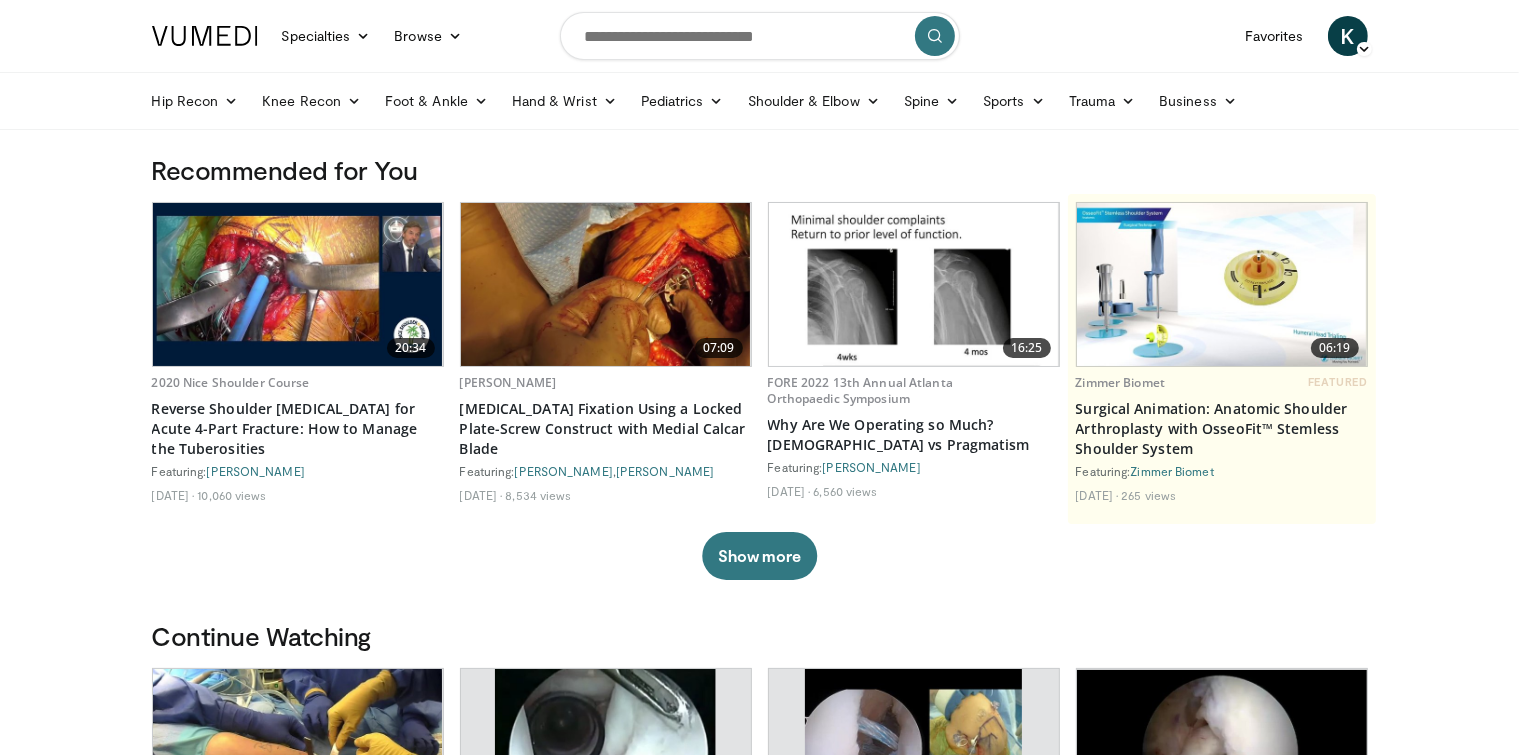 scroll, scrollTop: 300, scrollLeft: 0, axis: vertical 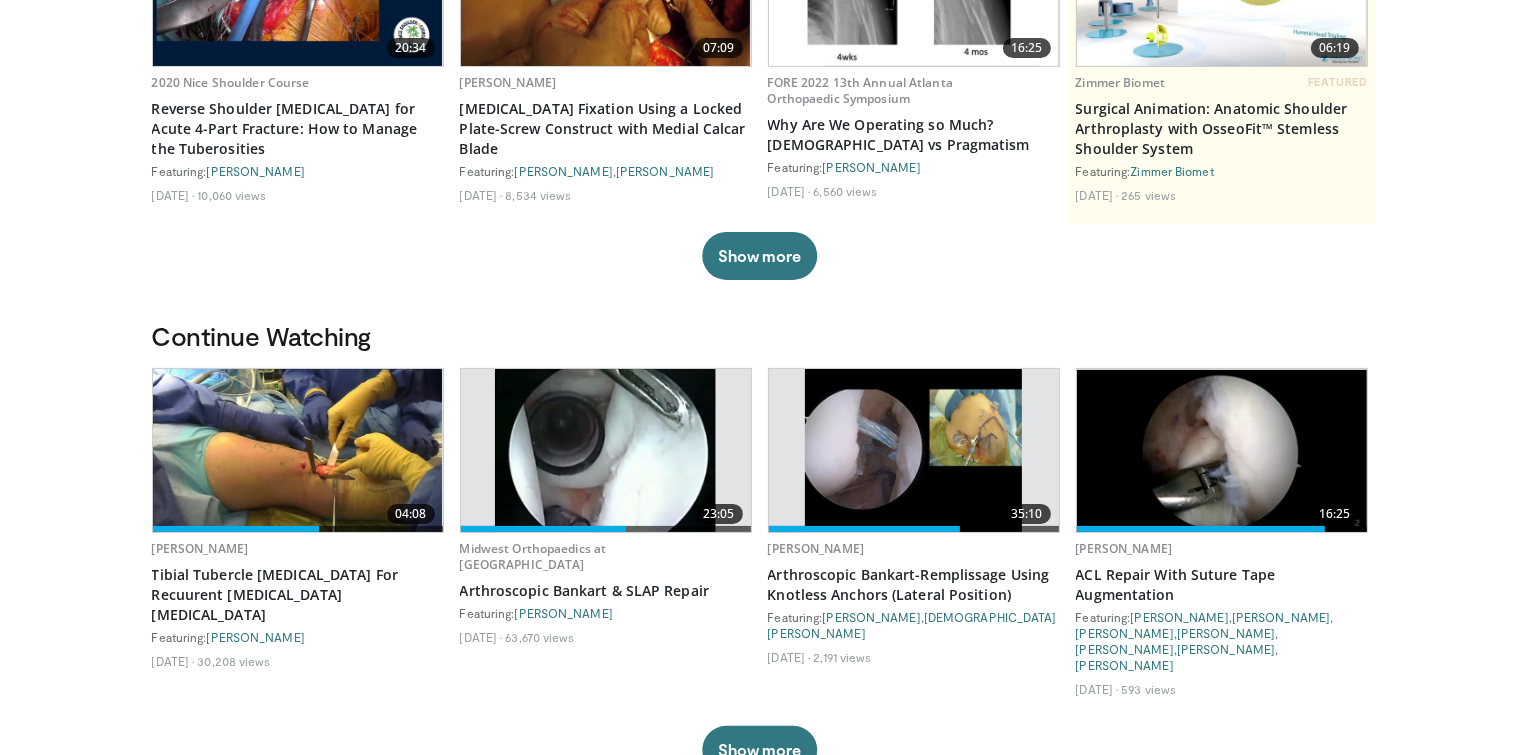 click at bounding box center [298, 450] 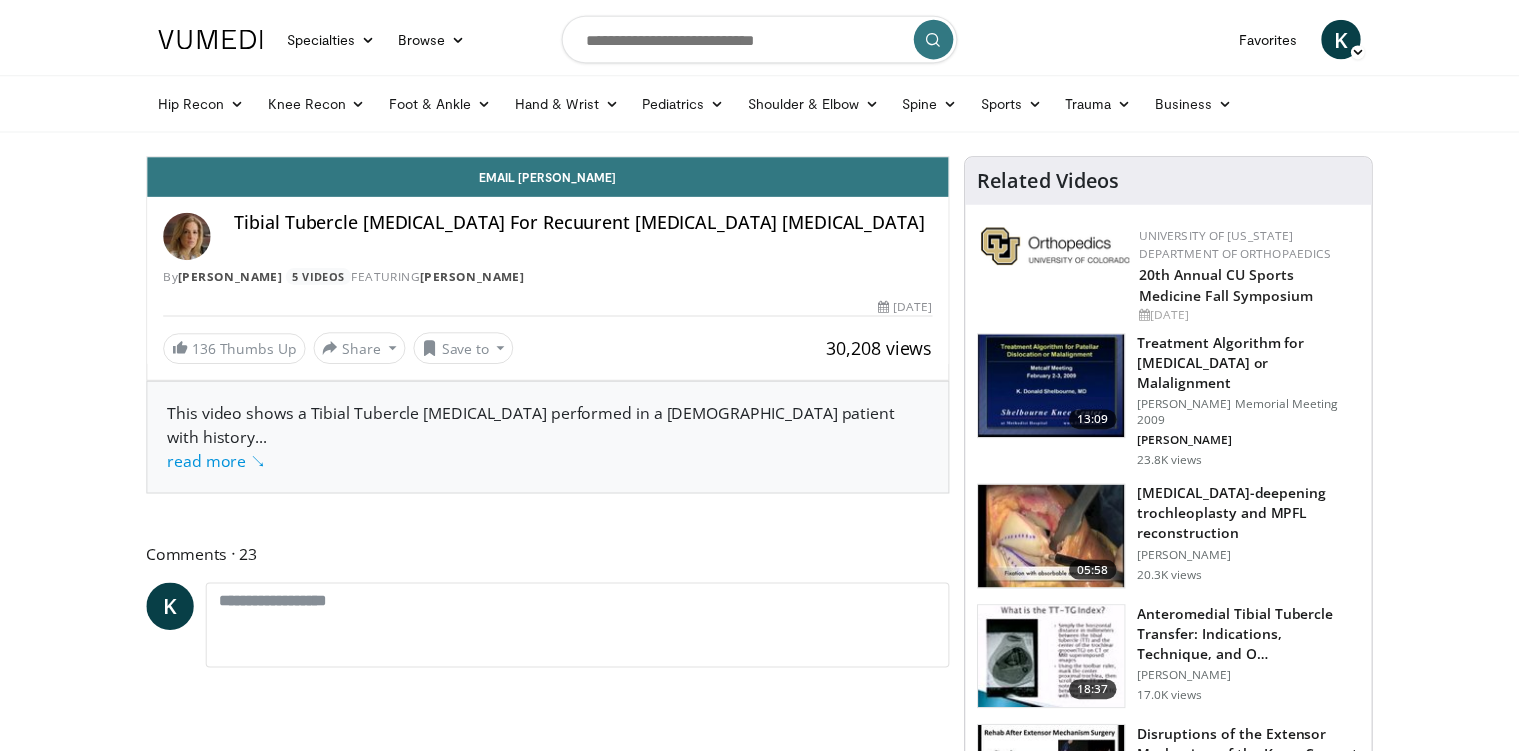 scroll, scrollTop: 0, scrollLeft: 0, axis: both 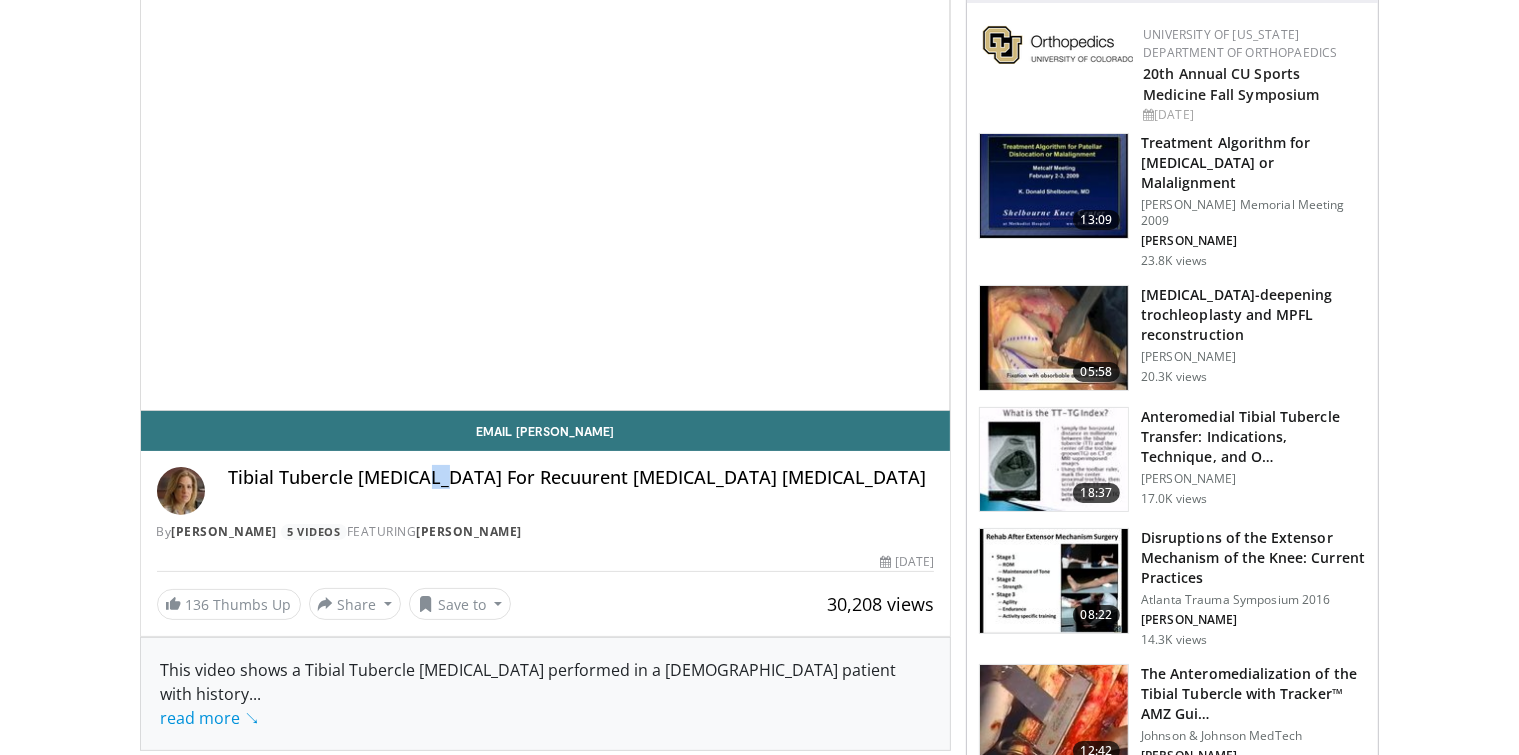 drag, startPoint x: 437, startPoint y: 476, endPoint x: 224, endPoint y: 478, distance: 213.00938 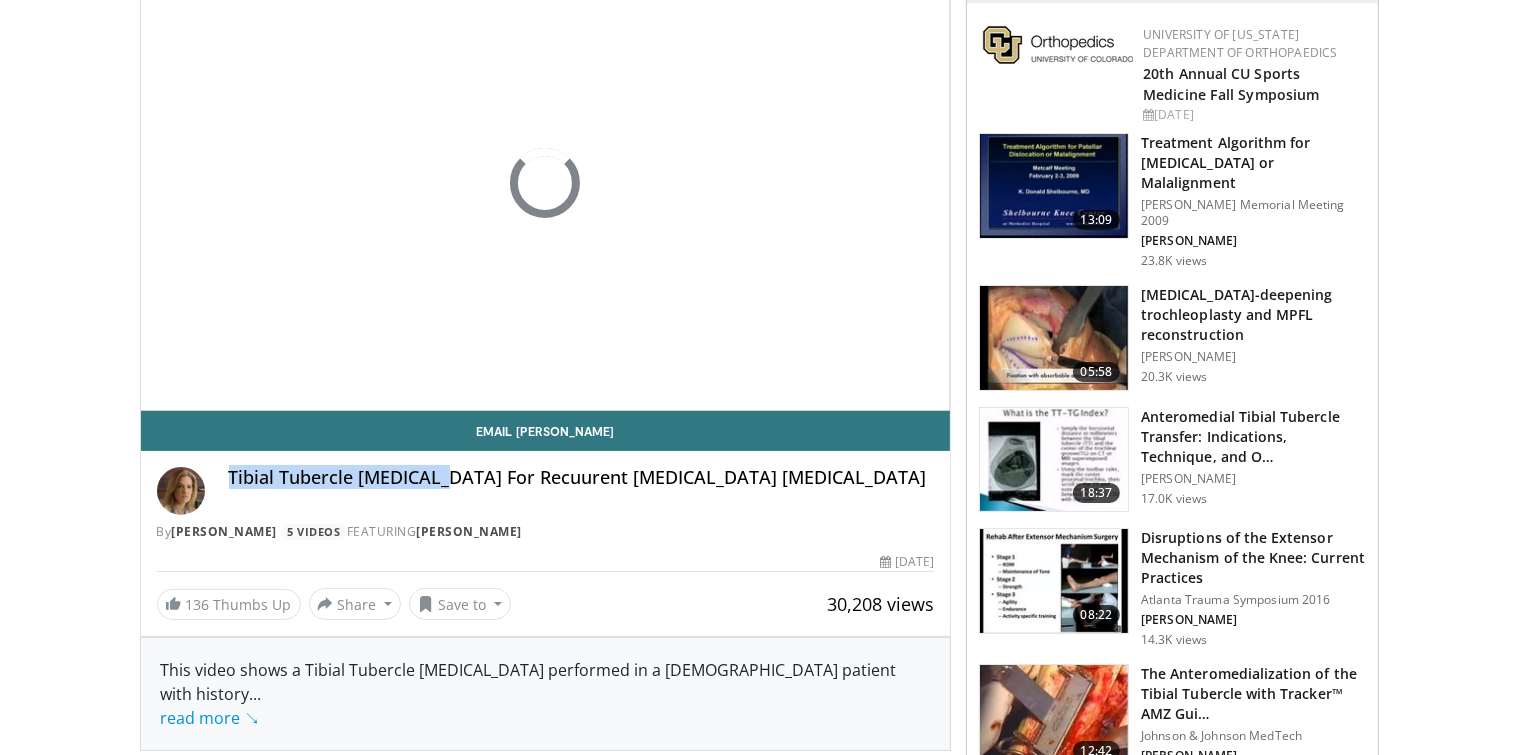 scroll, scrollTop: 0, scrollLeft: 0, axis: both 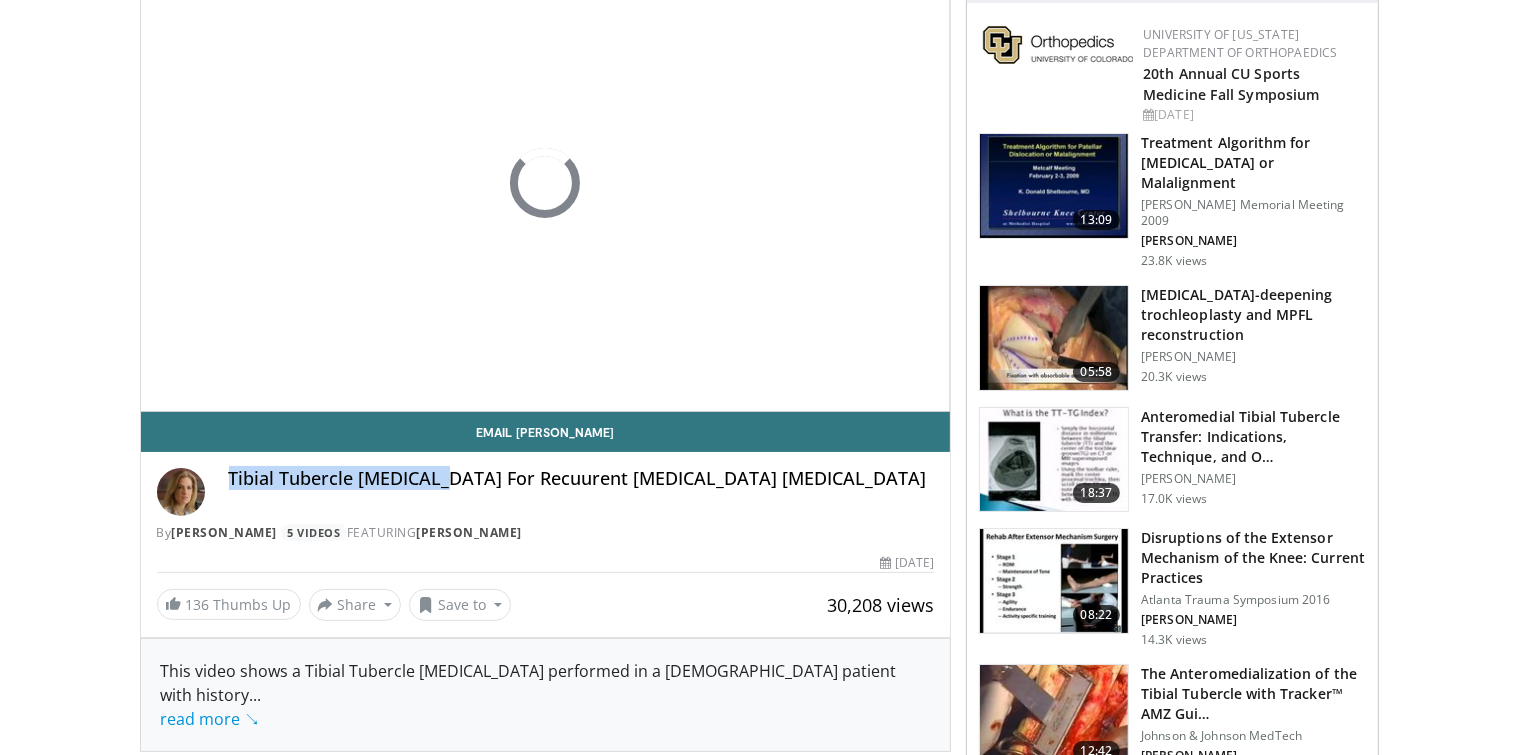 click at bounding box center [760, -164] 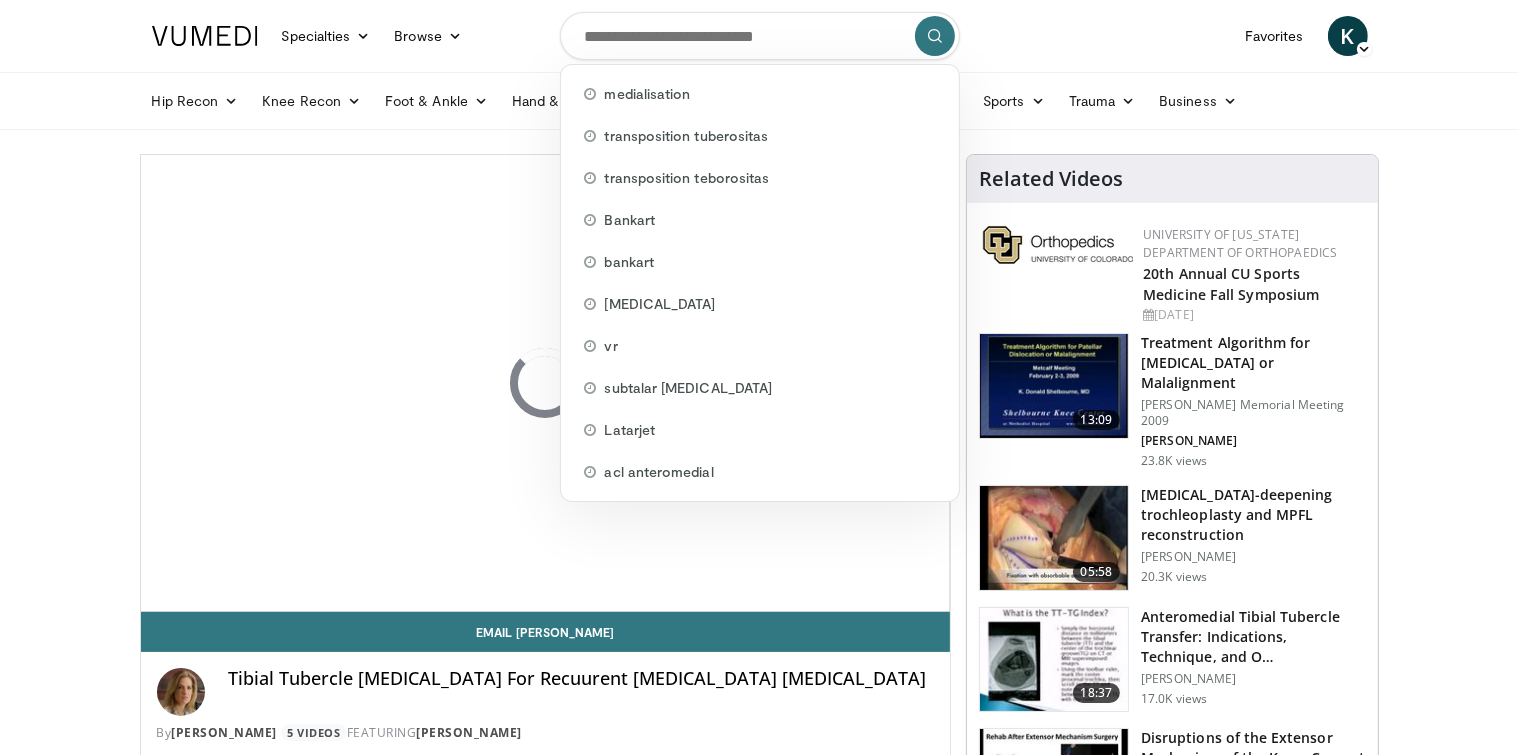 paste on "**********" 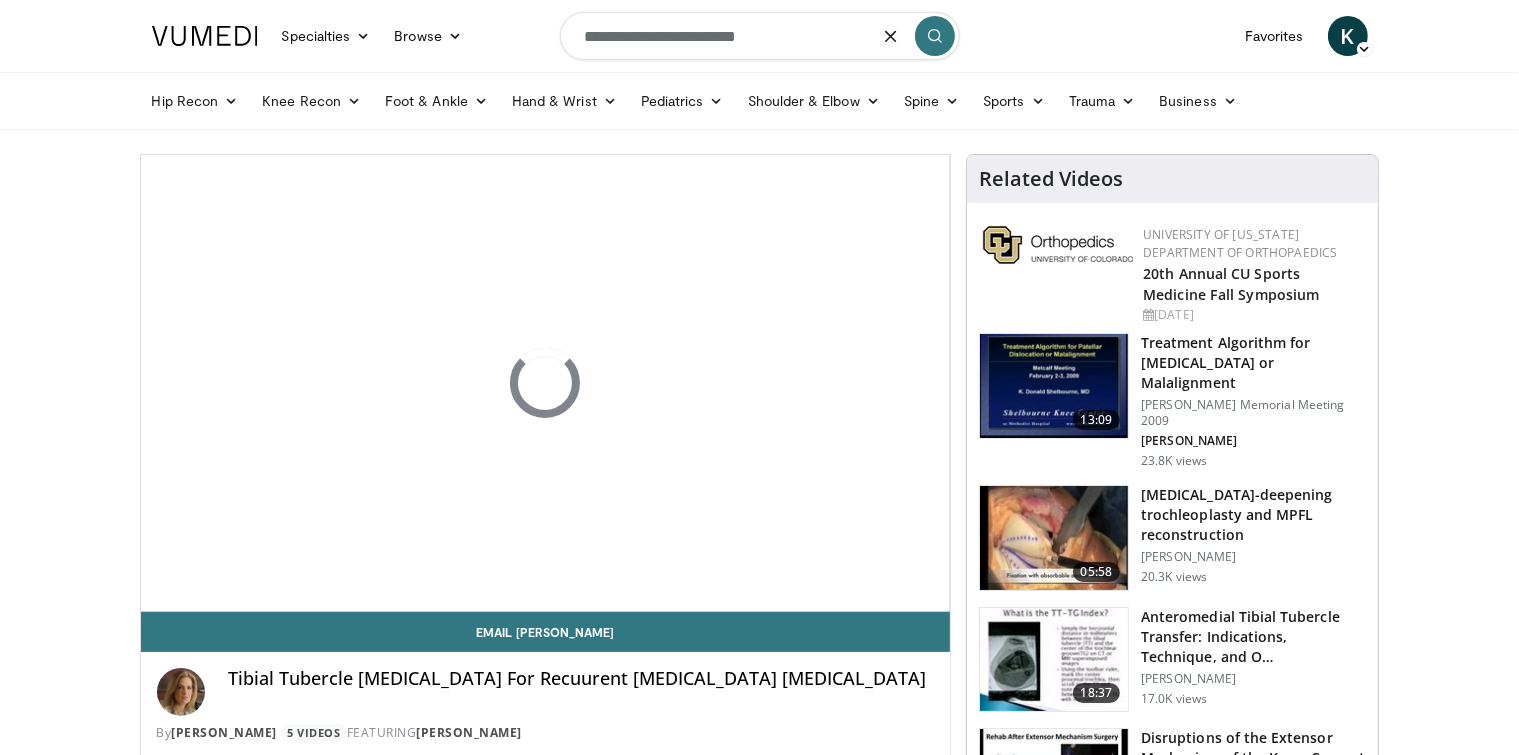 type on "**********" 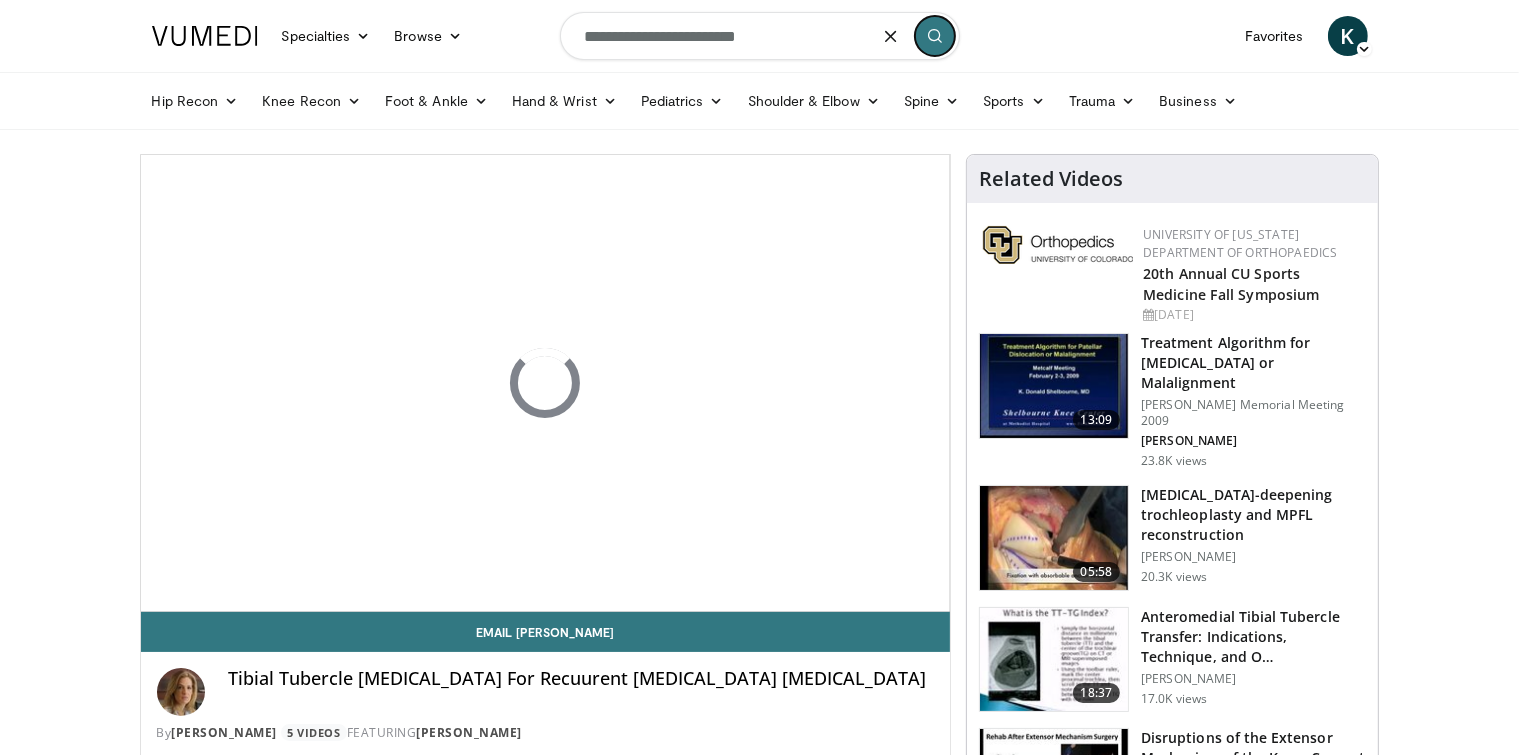 click at bounding box center (935, 36) 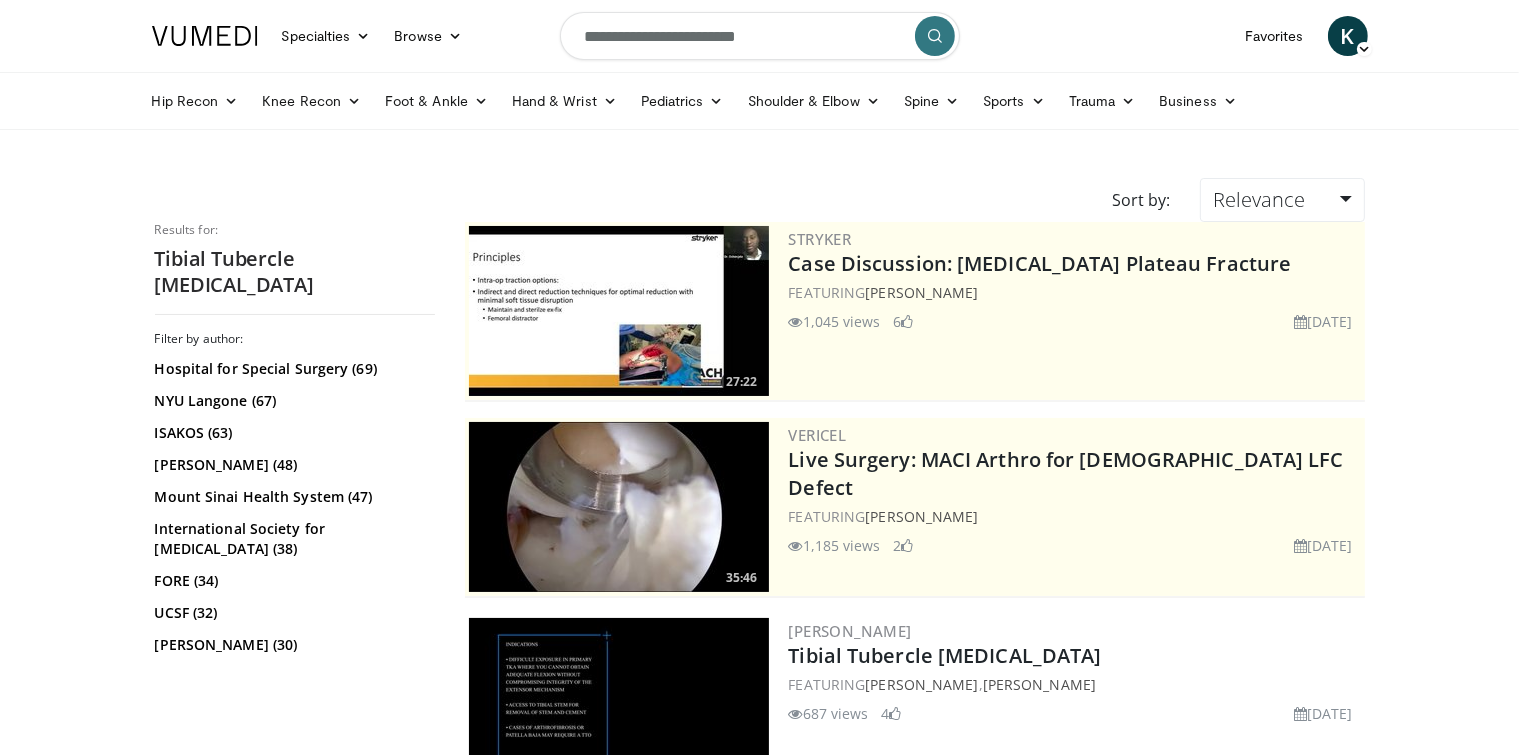 scroll, scrollTop: 500, scrollLeft: 0, axis: vertical 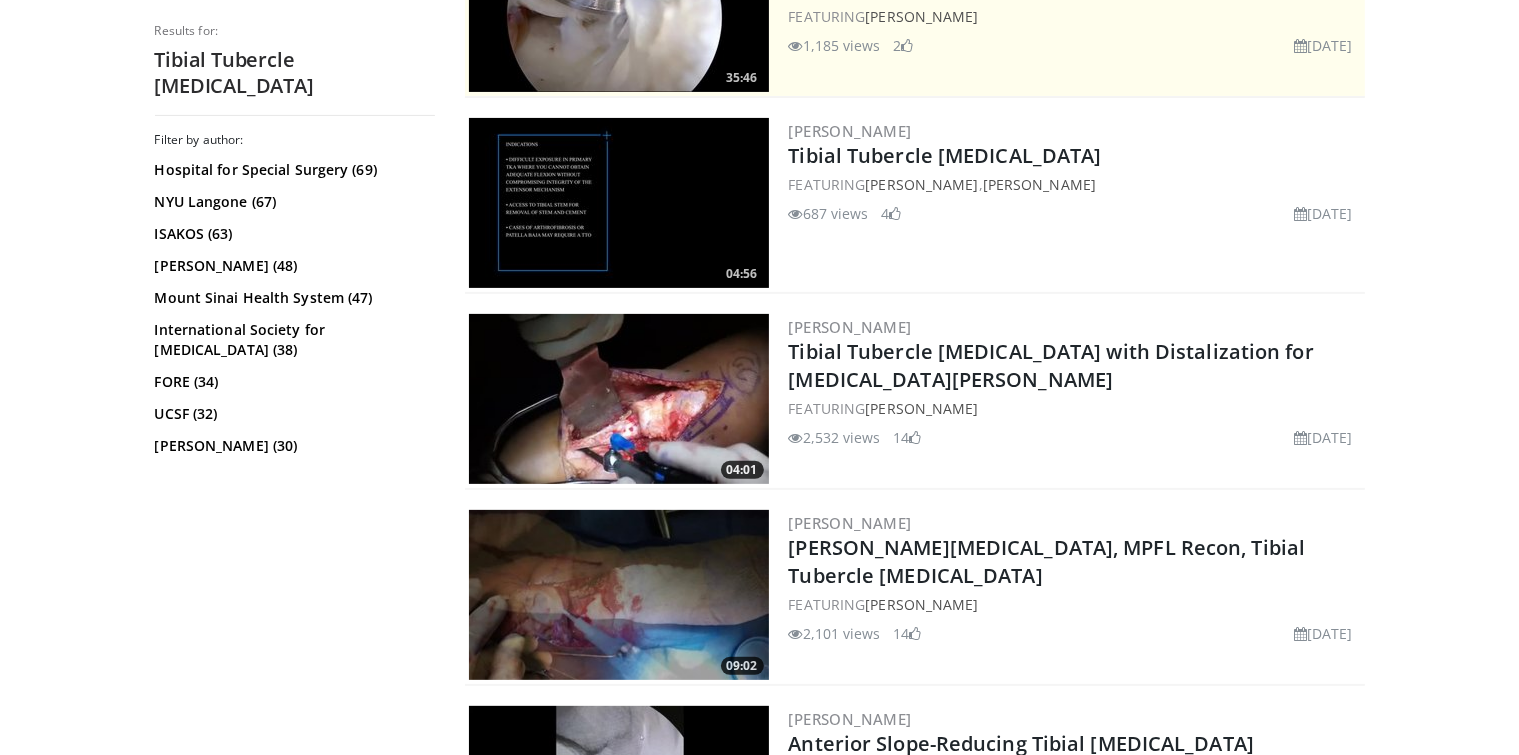 click at bounding box center (619, 399) 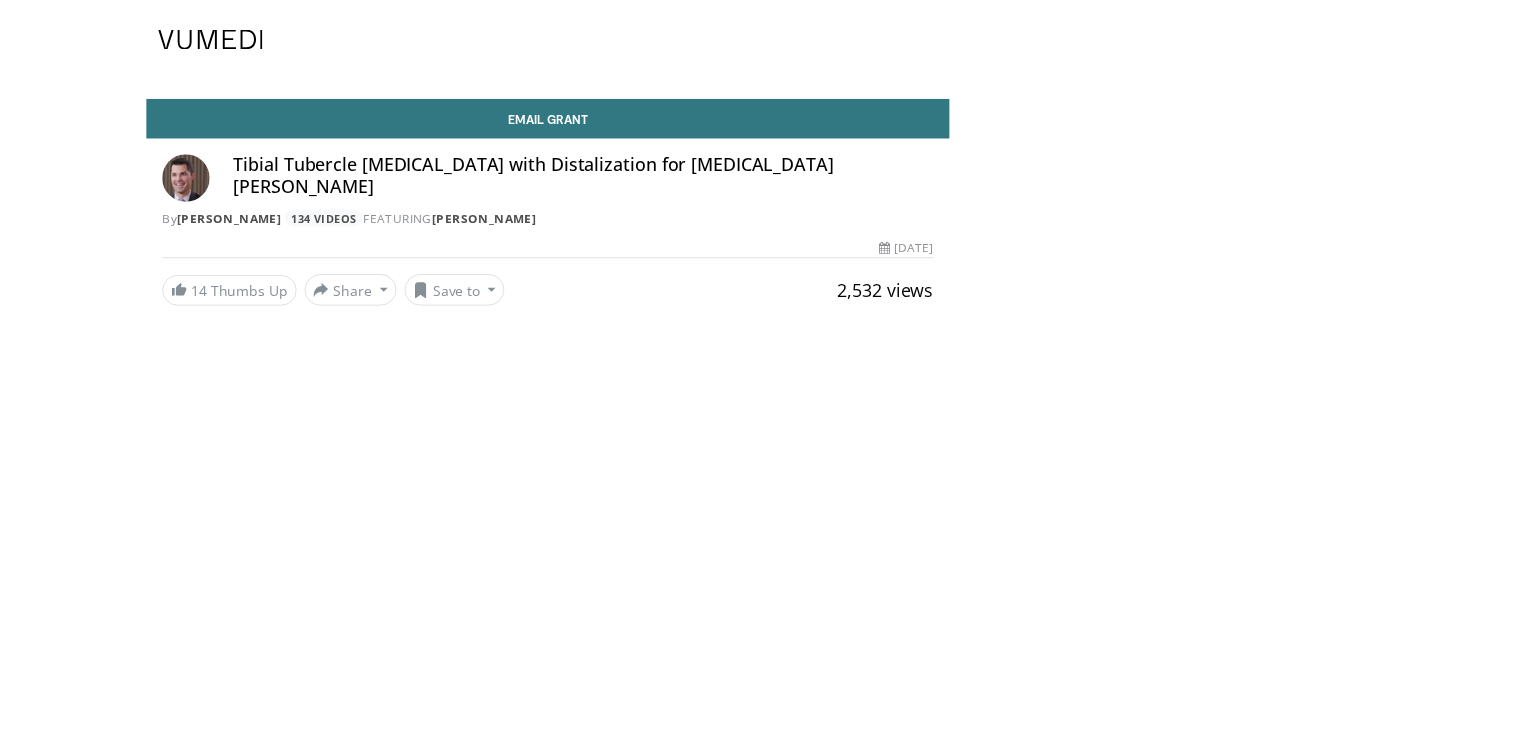 scroll, scrollTop: 0, scrollLeft: 0, axis: both 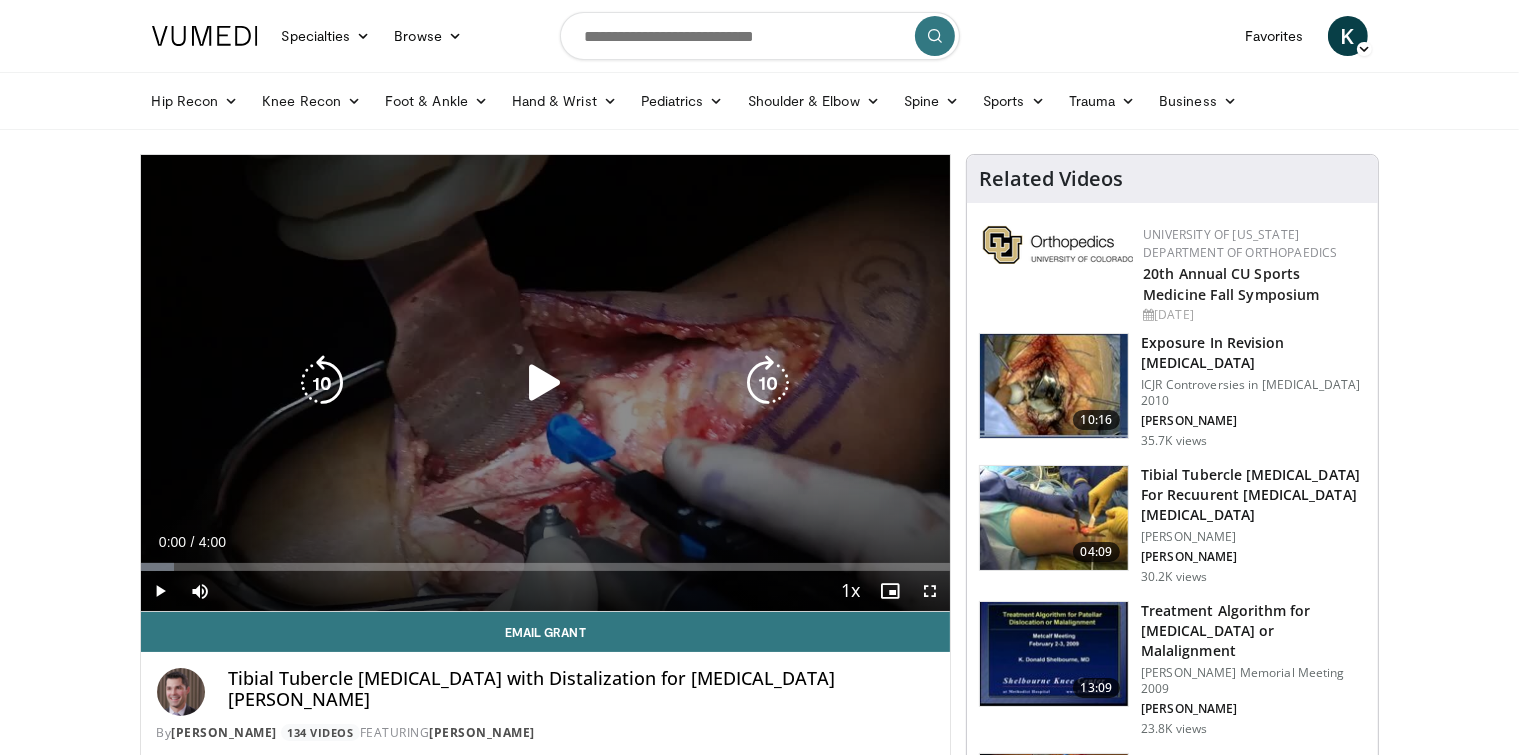 click at bounding box center [545, 383] 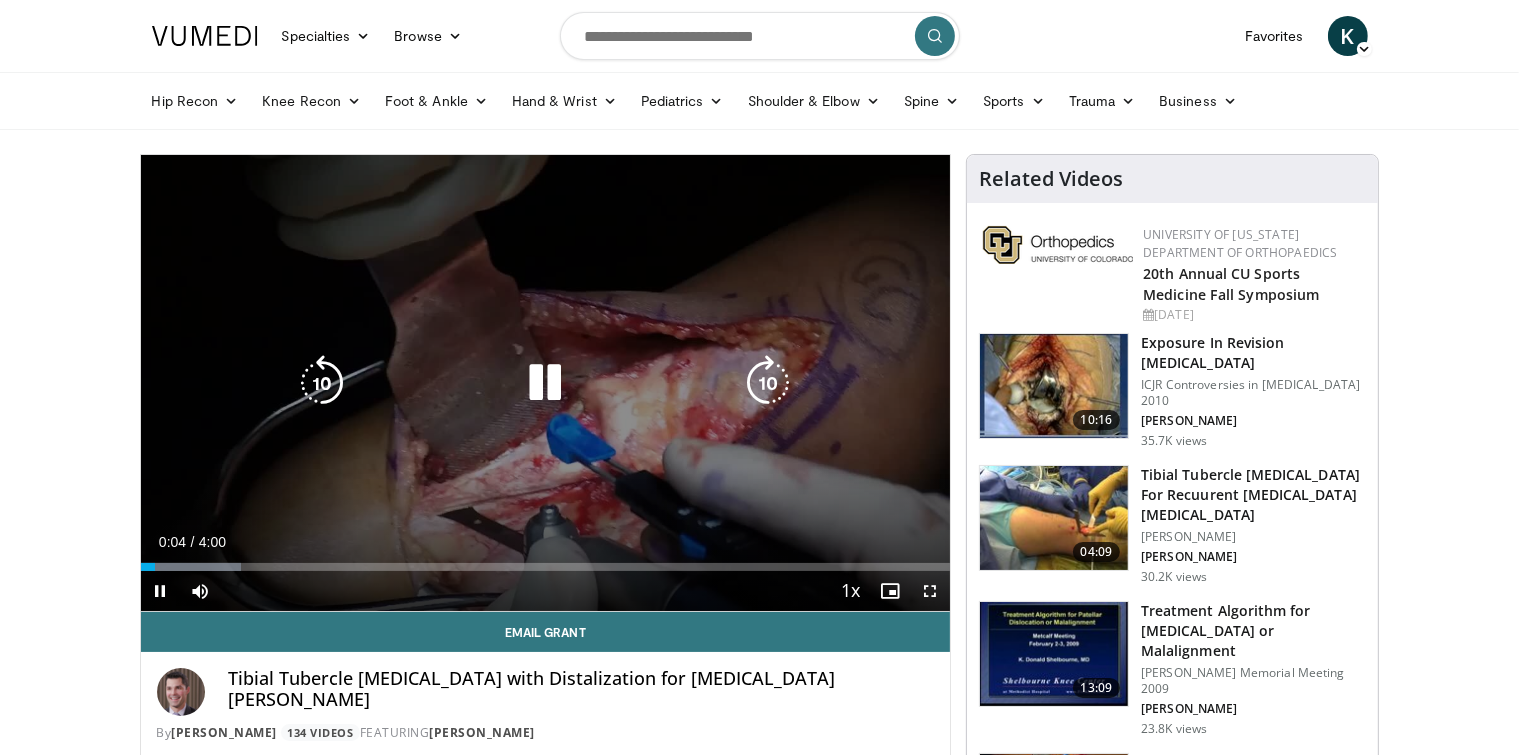 click at bounding box center (545, 383) 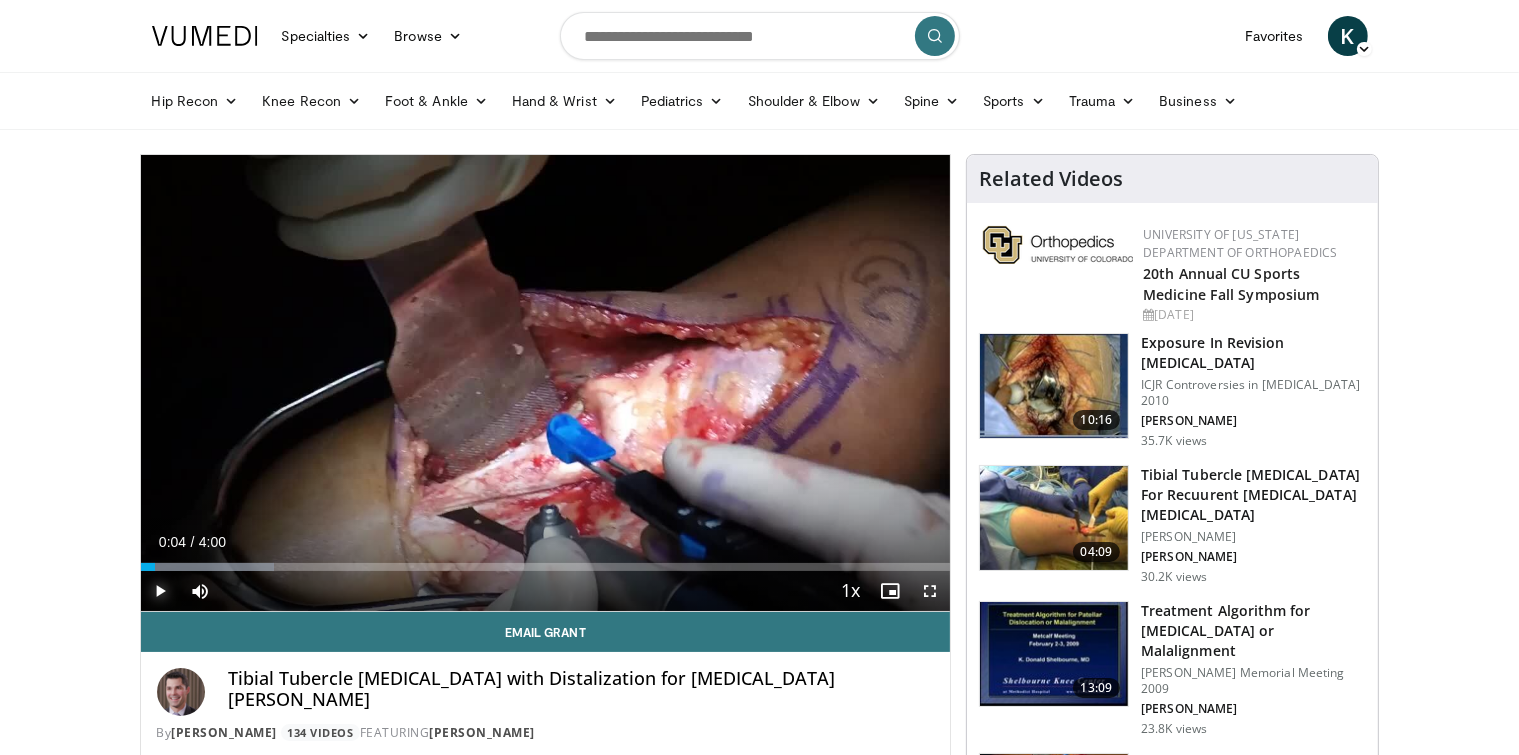 click at bounding box center (161, 591) 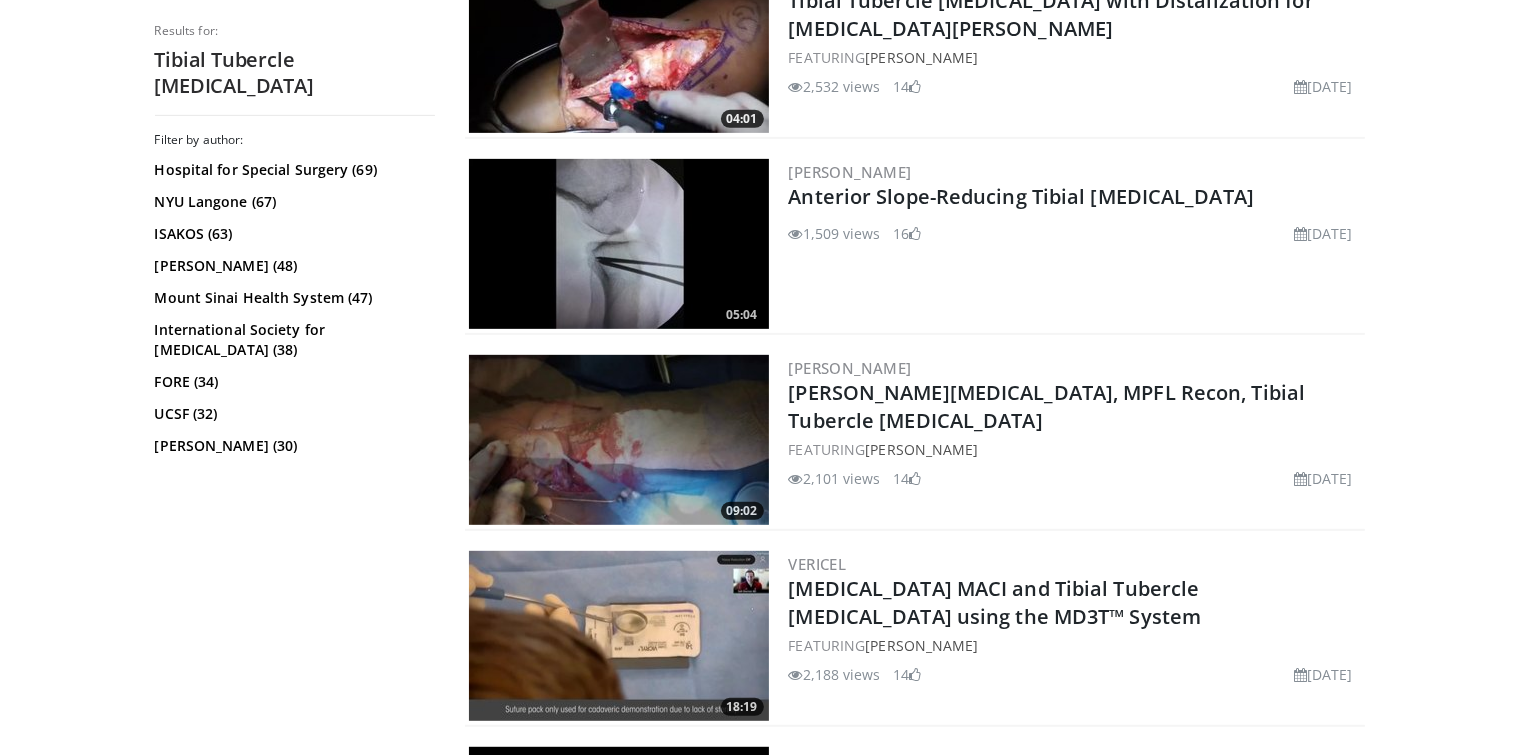 scroll, scrollTop: 900, scrollLeft: 0, axis: vertical 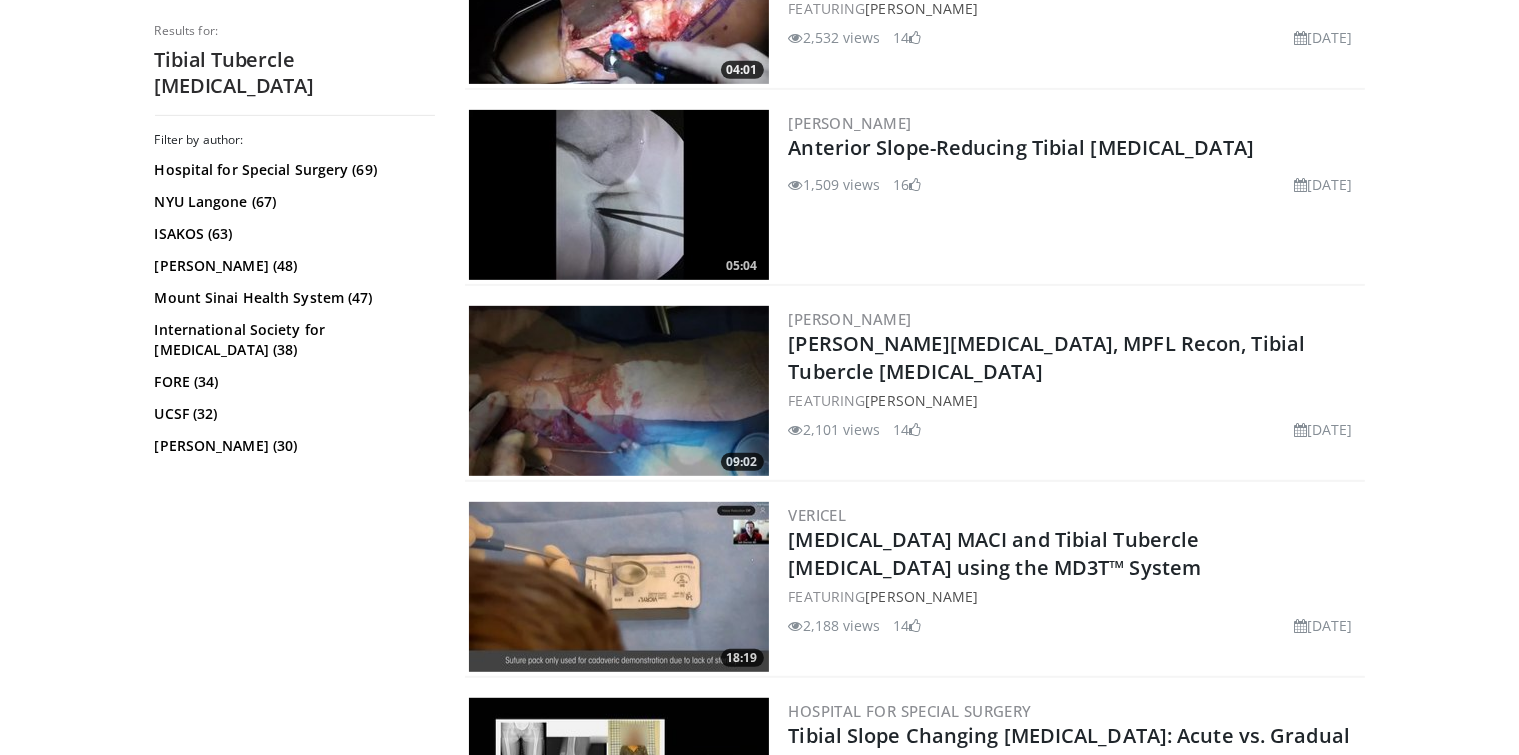click at bounding box center [619, 391] 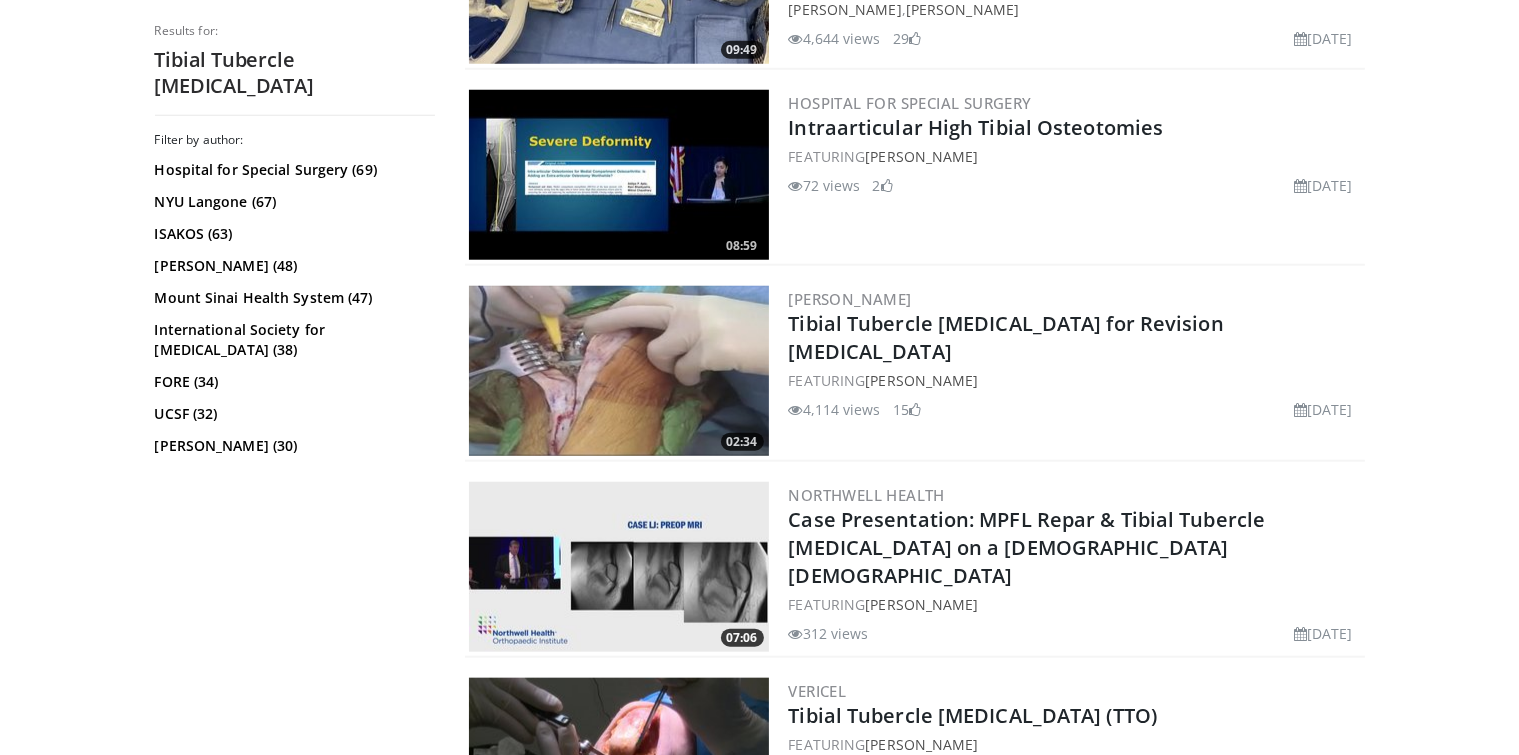 scroll, scrollTop: 2100, scrollLeft: 0, axis: vertical 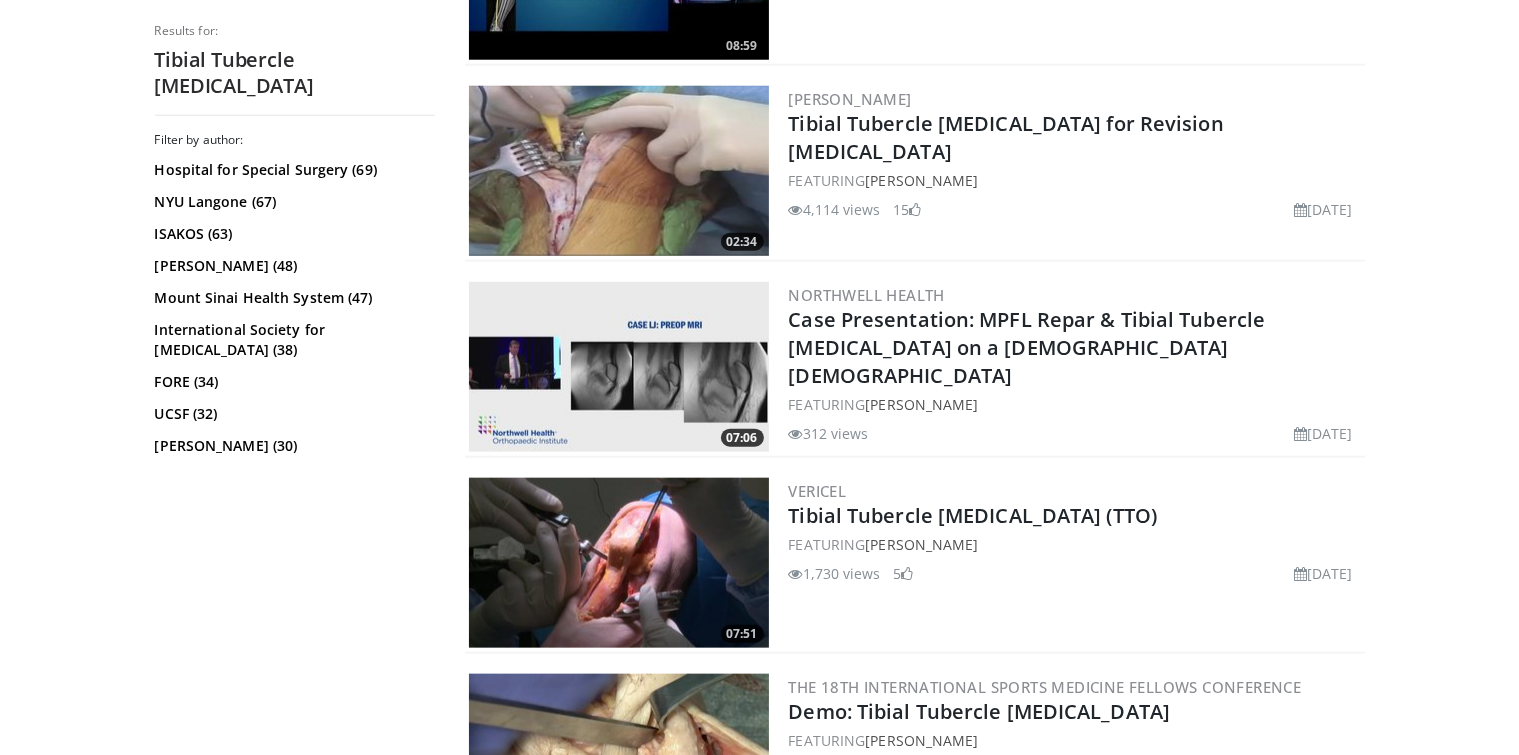 click at bounding box center (619, 563) 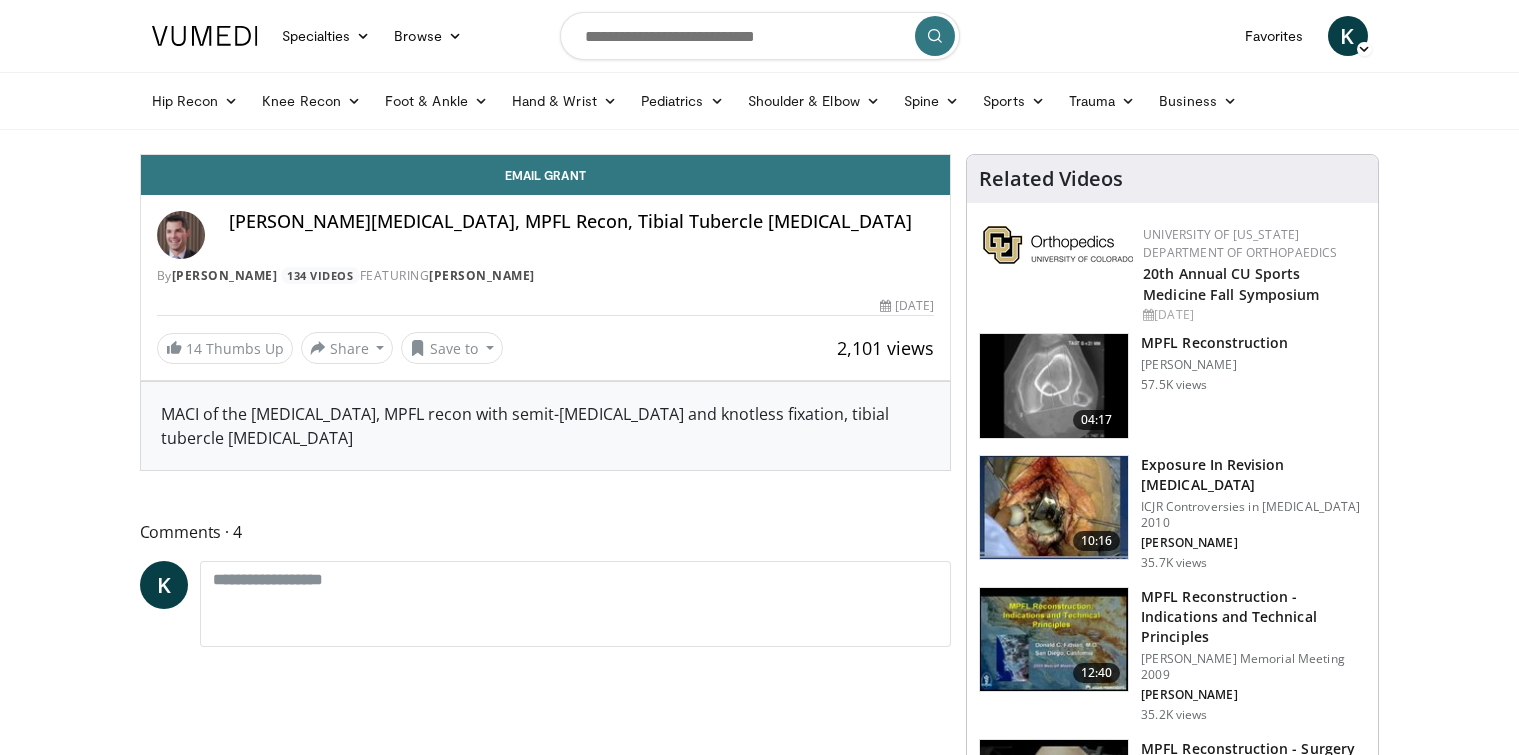 scroll, scrollTop: 0, scrollLeft: 0, axis: both 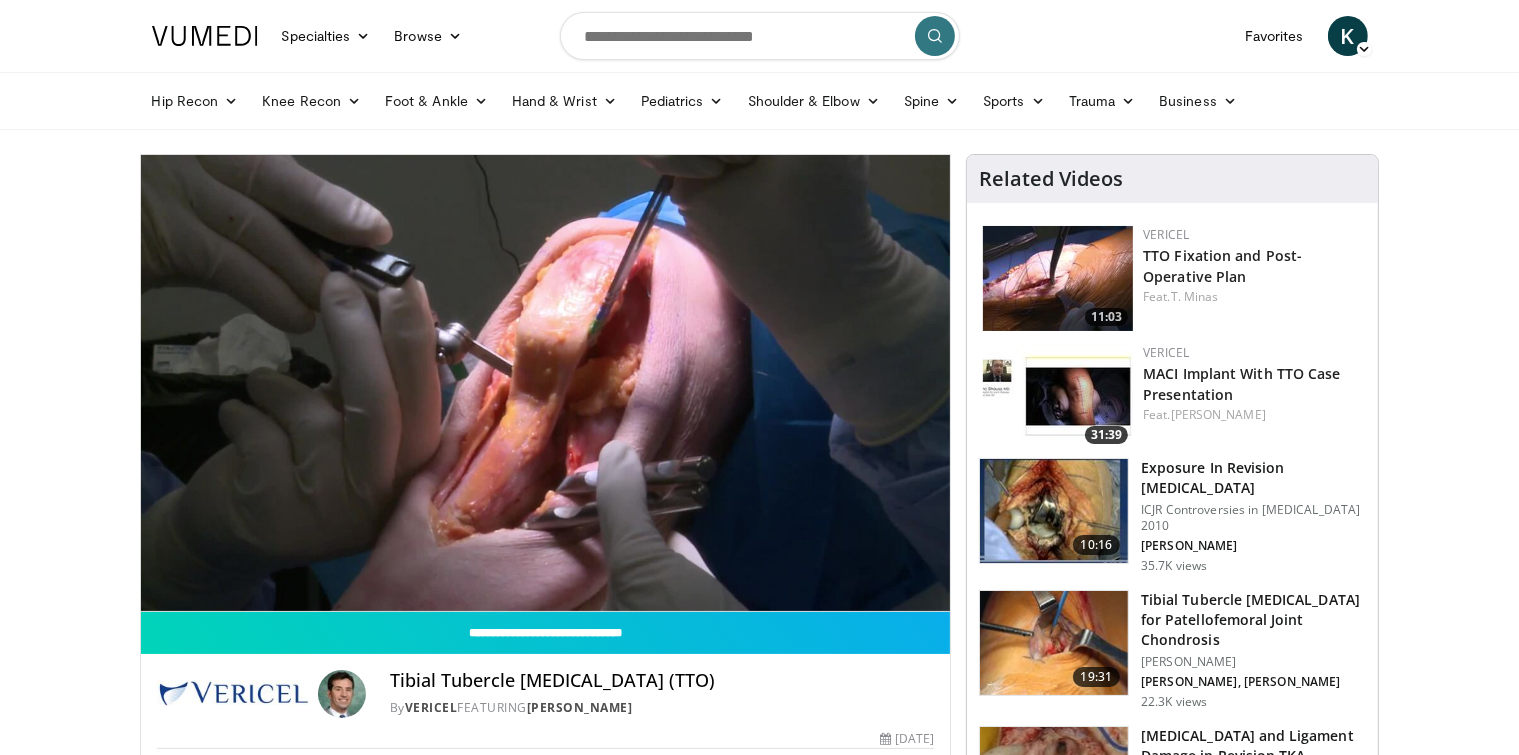 click at bounding box center (1054, 643) 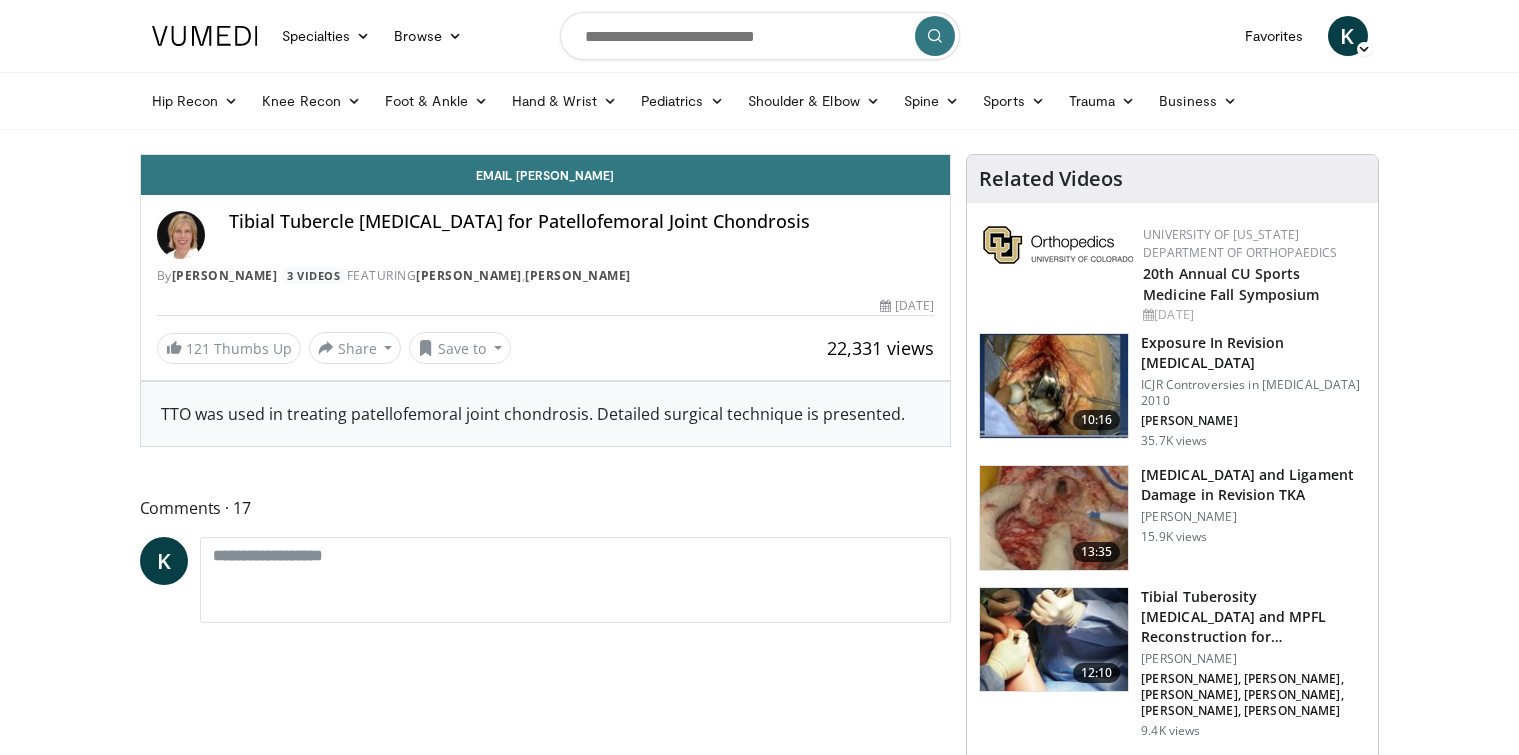 scroll, scrollTop: 0, scrollLeft: 0, axis: both 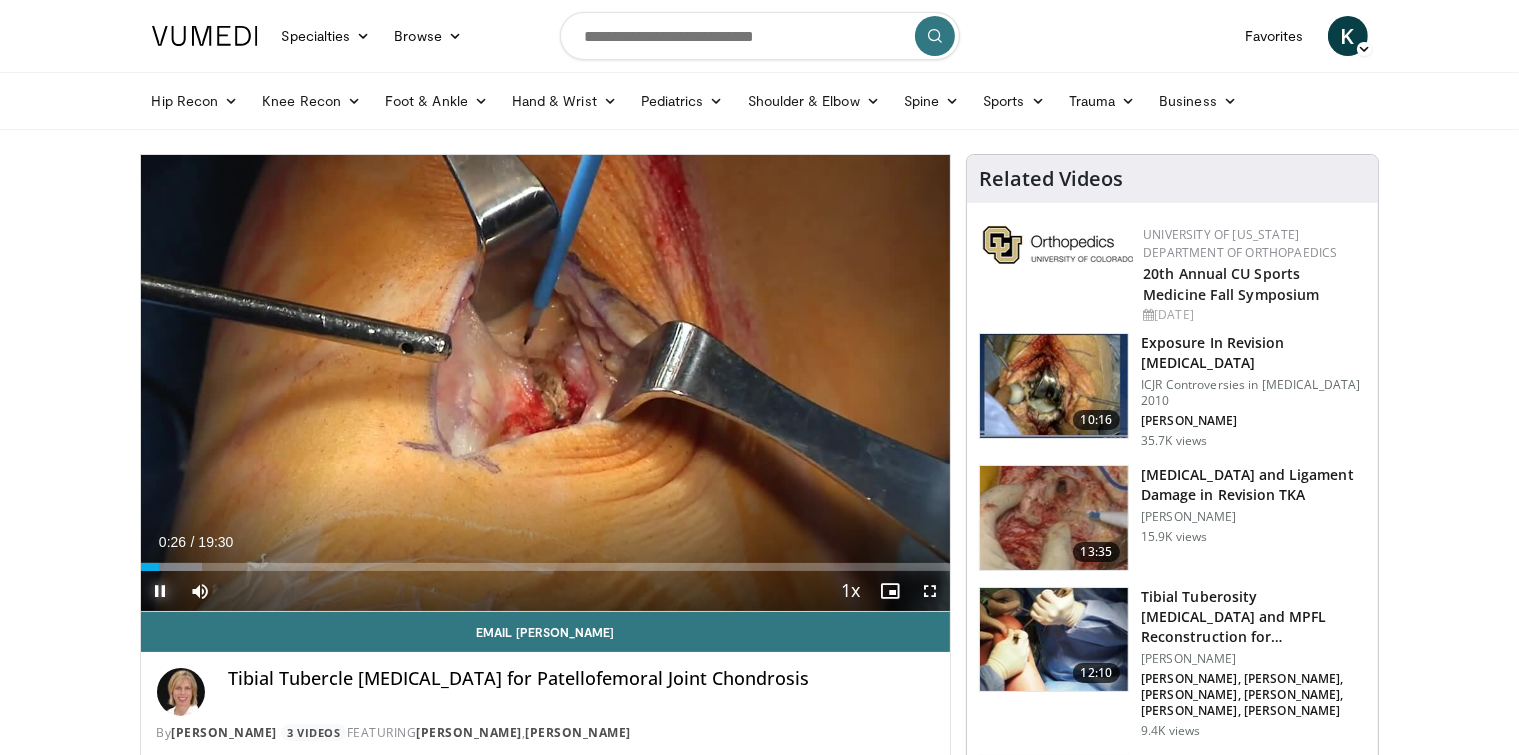 click at bounding box center (161, 591) 